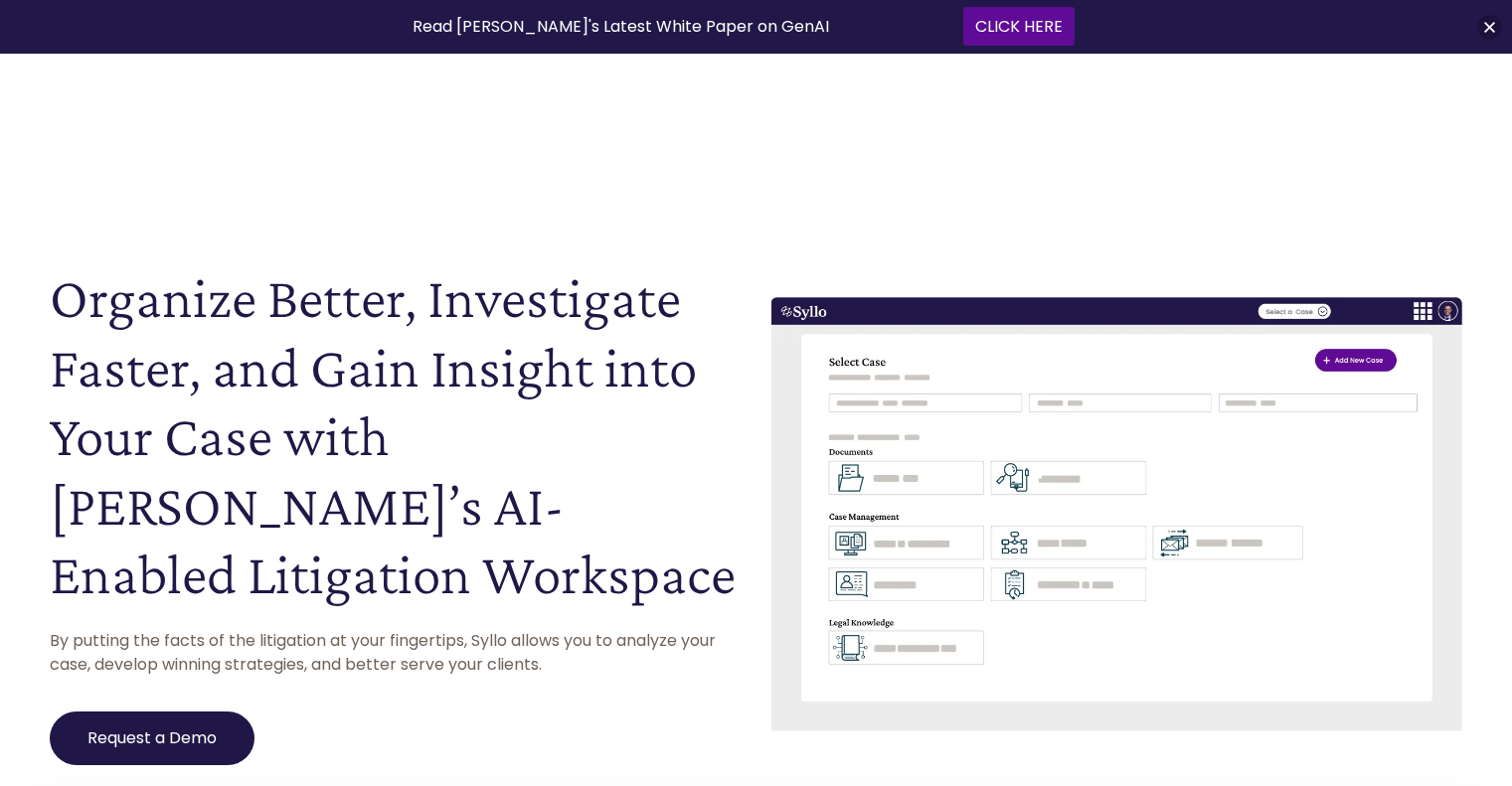 scroll, scrollTop: 11, scrollLeft: 0, axis: vertical 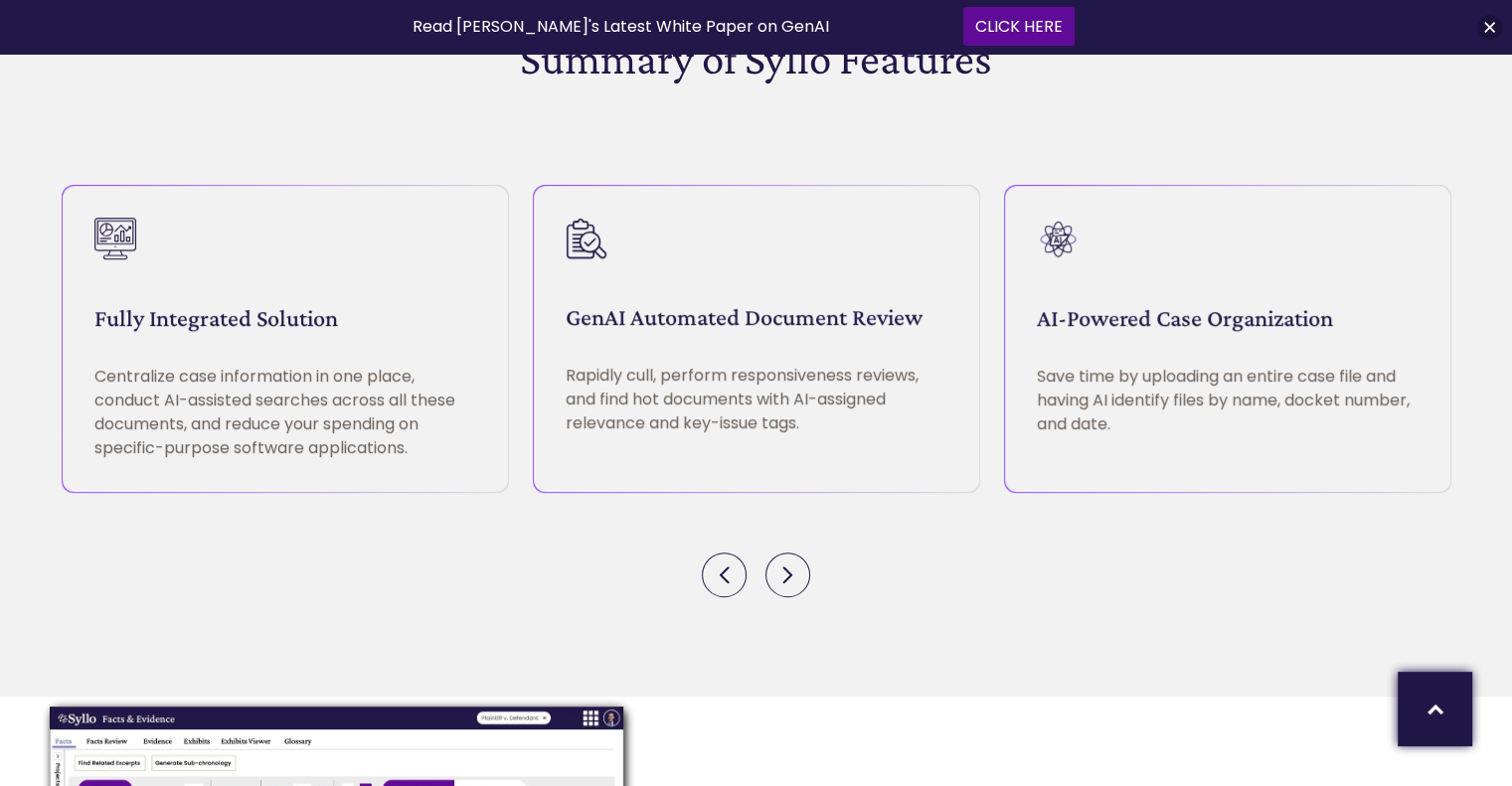 click on ".cls-1 {
stroke: #35297c;
}
.cls-1, .cls-2, .cls-3, .cls-4, .cls-5, .cls-6 {
fill: none;
}
.cls-1, .cls-4, .cls-5, .cls-6 {
stroke-miterlimit: 2;
}
.cls-2, .cls-7, .cls-3 {
stroke-linecap: round;
stroke-linejoin: round;
}
.cls-2, .cls-7, .cls-6 {
stroke: #211747;
}
.cls-8 {
fill: #211747;
stroke-width: 0px;
}
.cls-7 {
fill: #fff;
}
.cls-3, .cls-4 {
stroke: #2b2163;
}
.cls-5 {
stroke: #6958bc;
}
AI-Powered Case Organization
Save time by uploading an entire case file and having AI identify files by name, docket number, and date." at bounding box center [1228, 339] 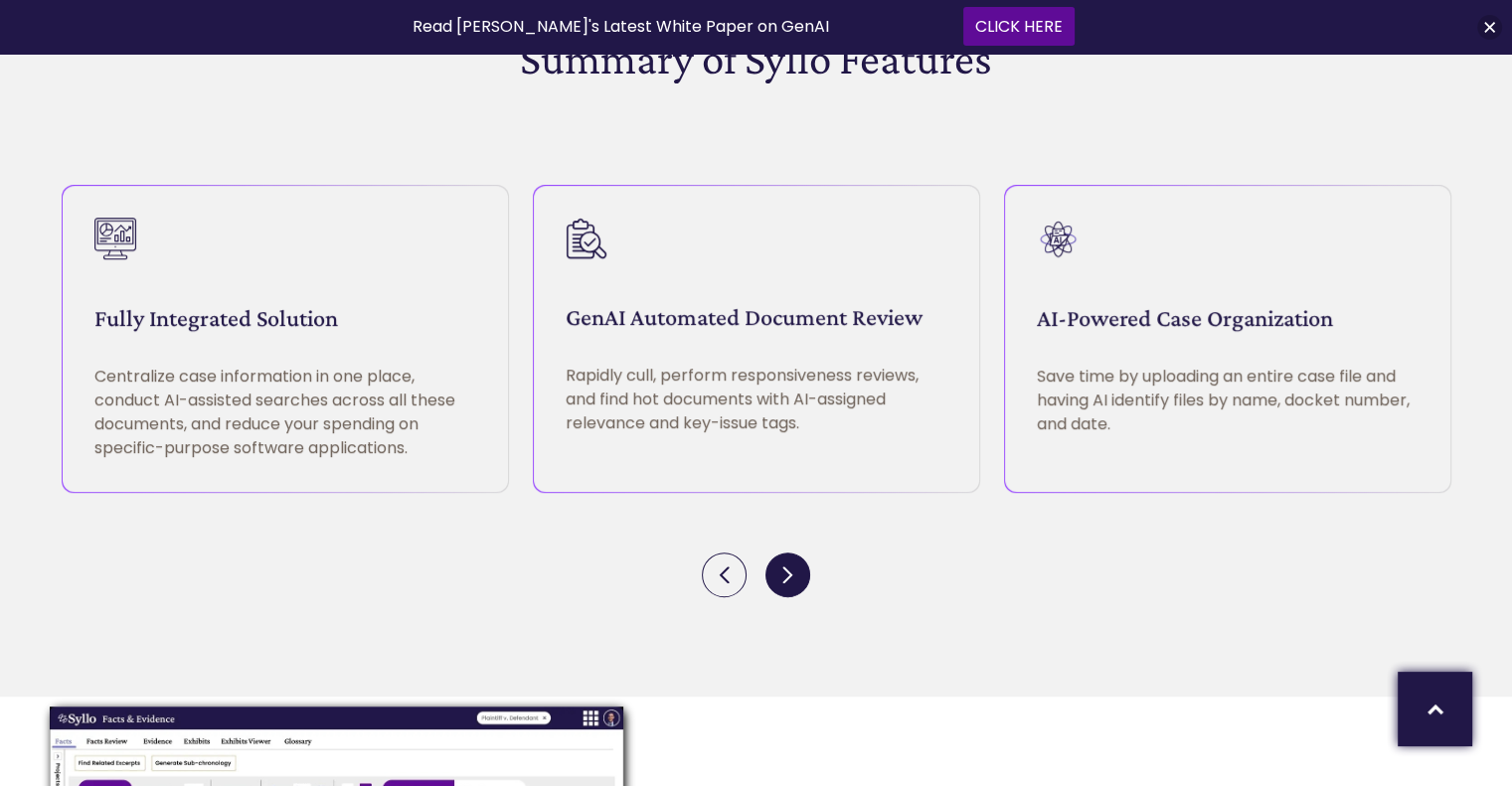 click at bounding box center [787, 574] 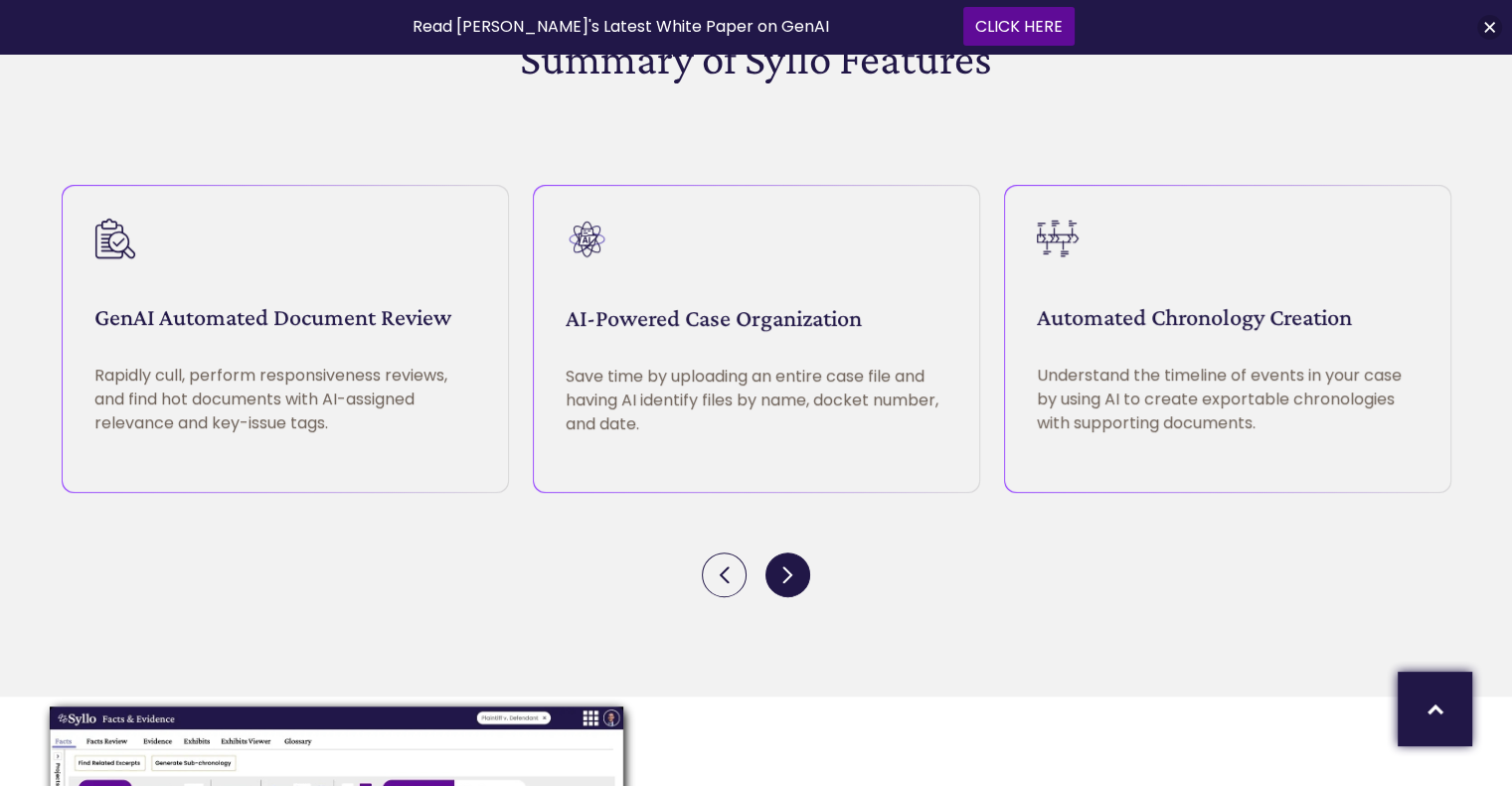 click at bounding box center [787, 574] 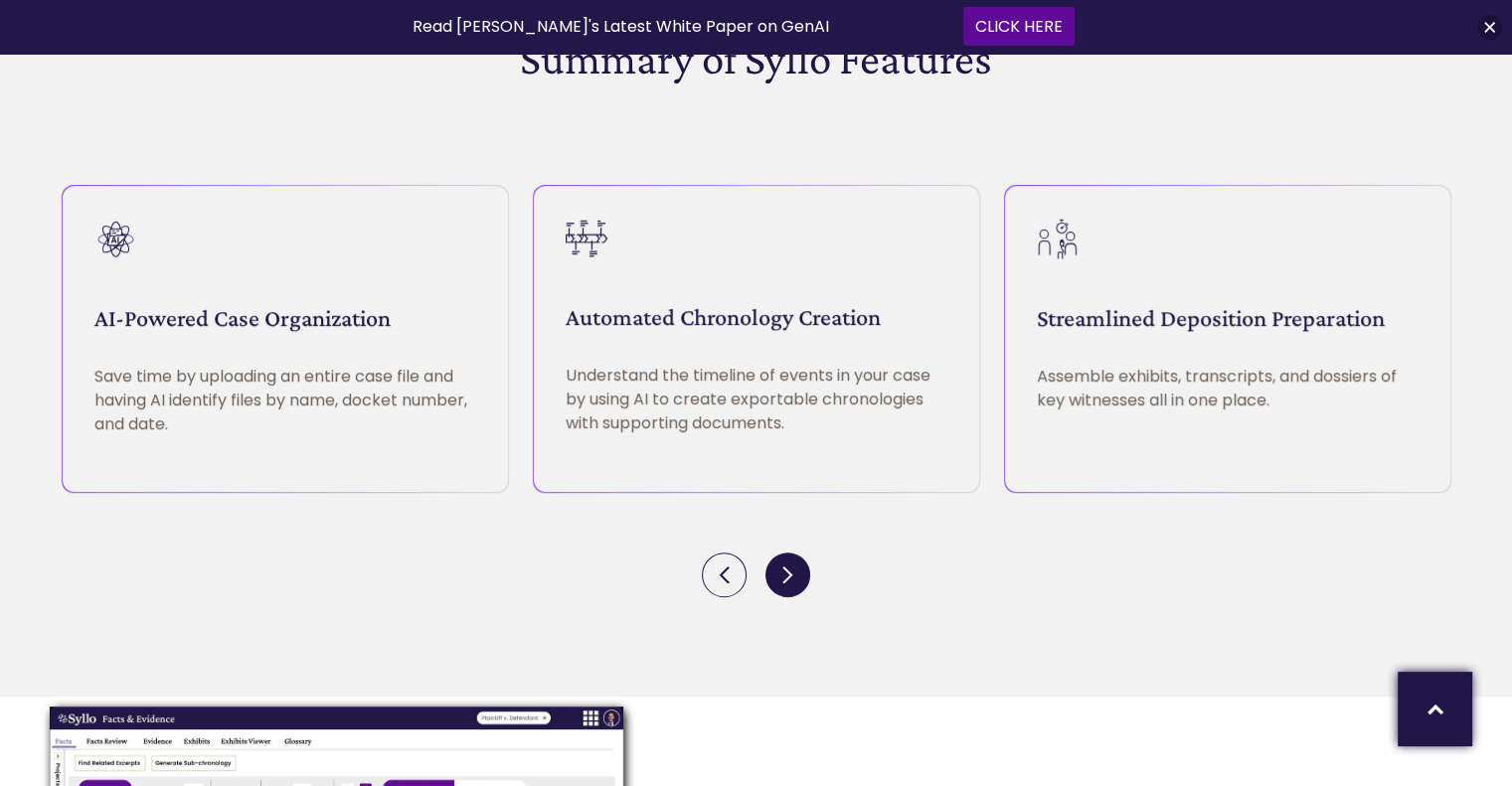 click at bounding box center [787, 574] 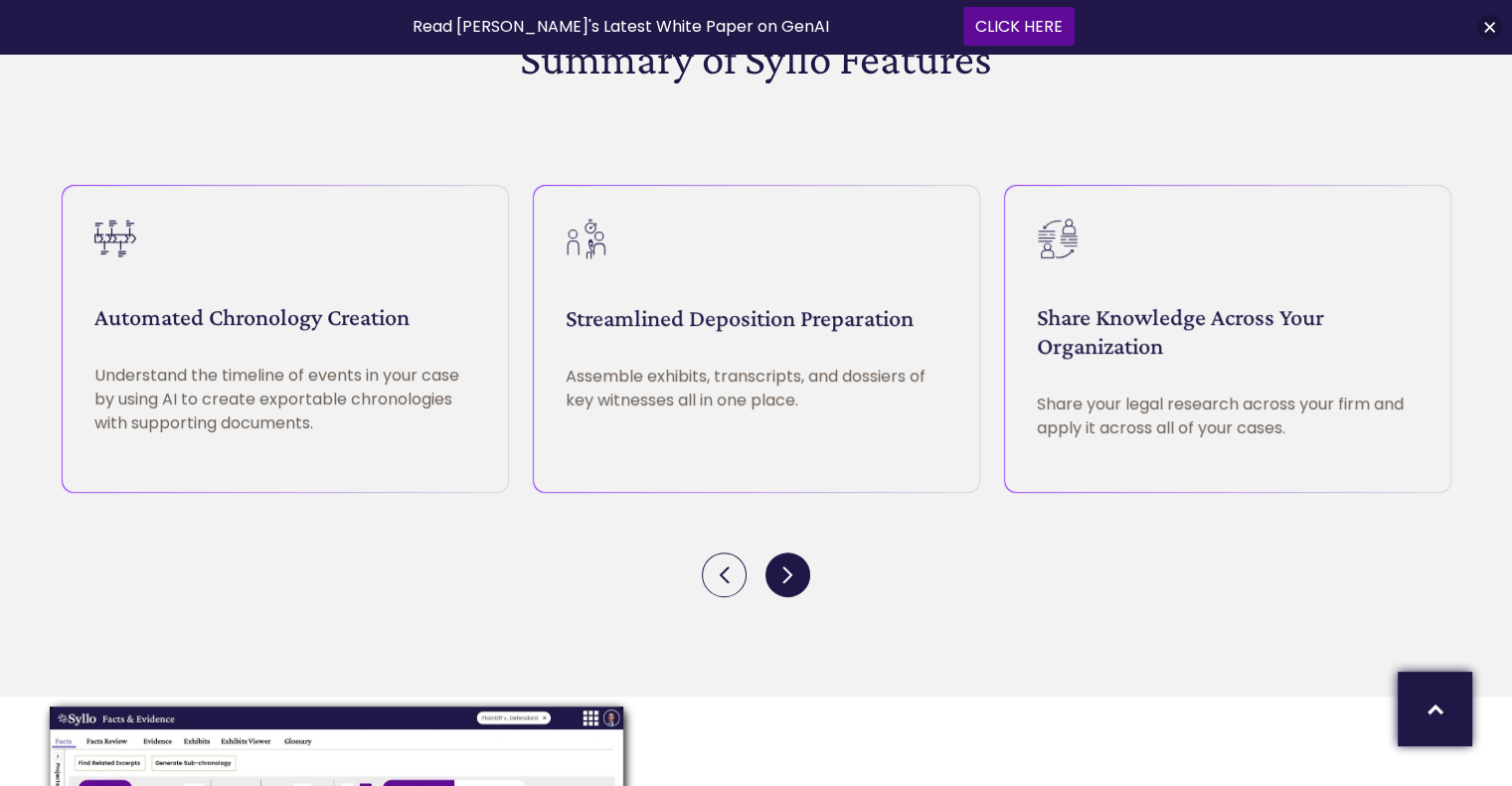 click at bounding box center [787, 574] 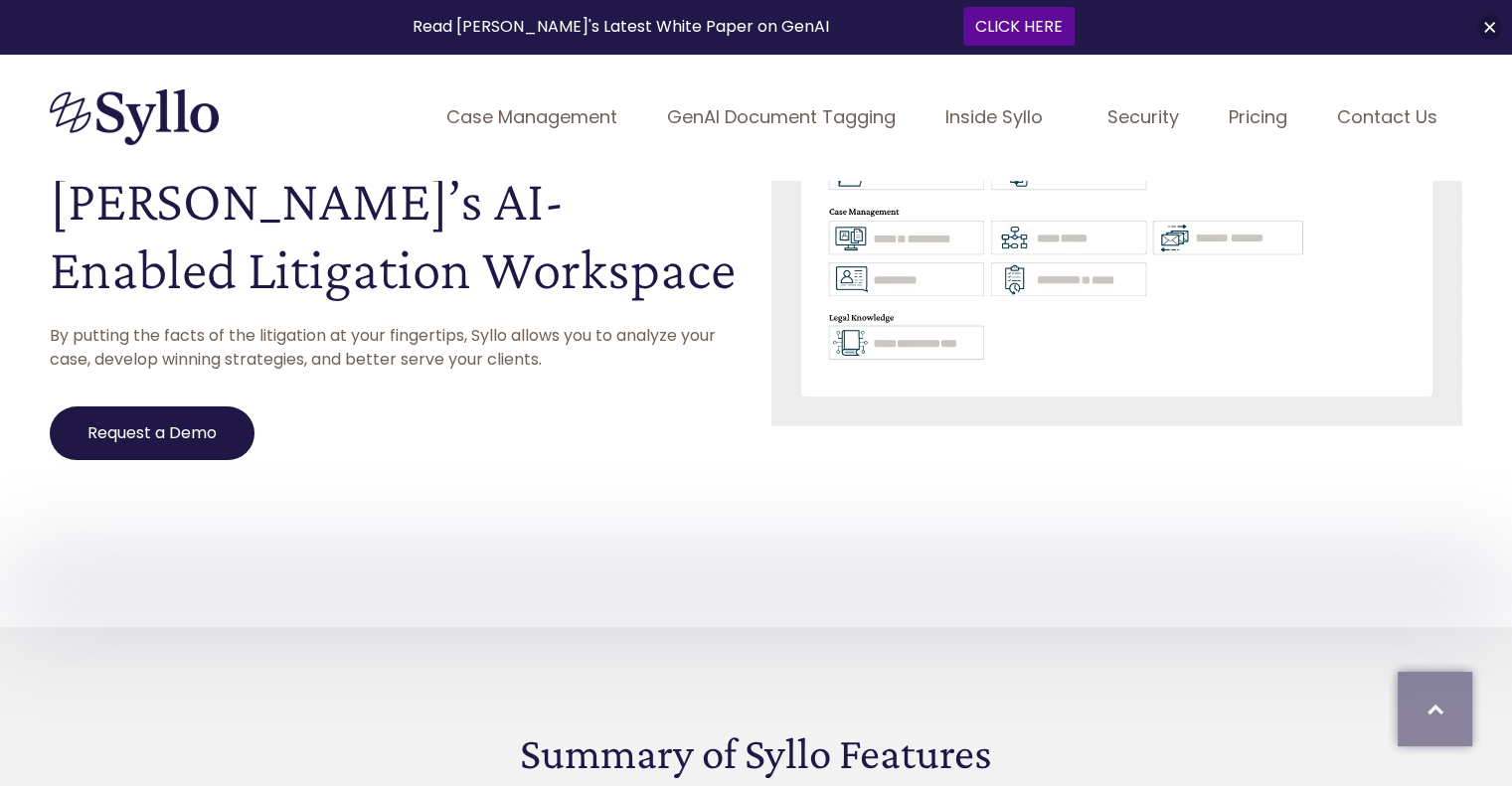 scroll, scrollTop: 0, scrollLeft: 0, axis: both 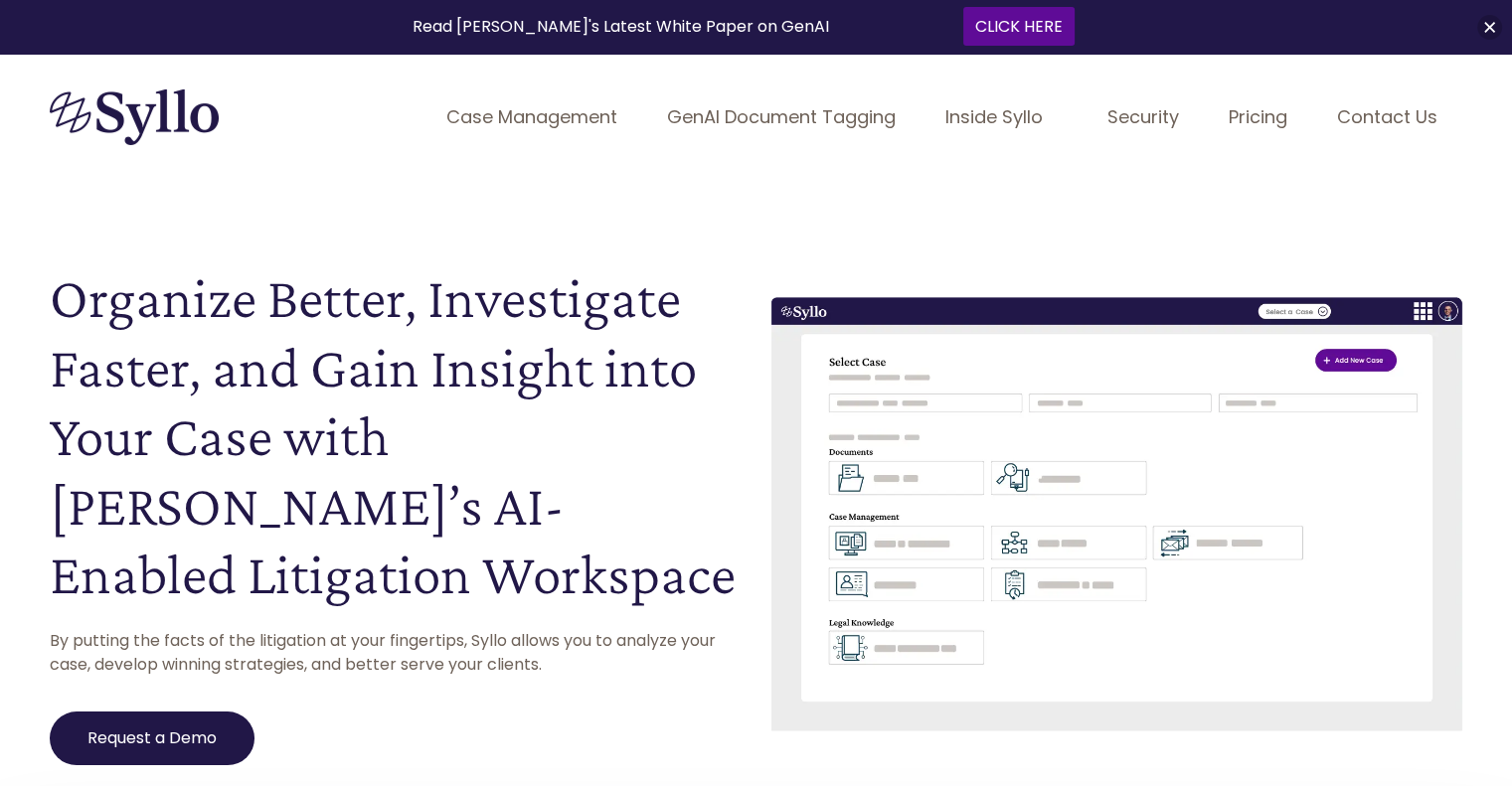 click on "GenAI Document Tagging" at bounding box center [781, 116] 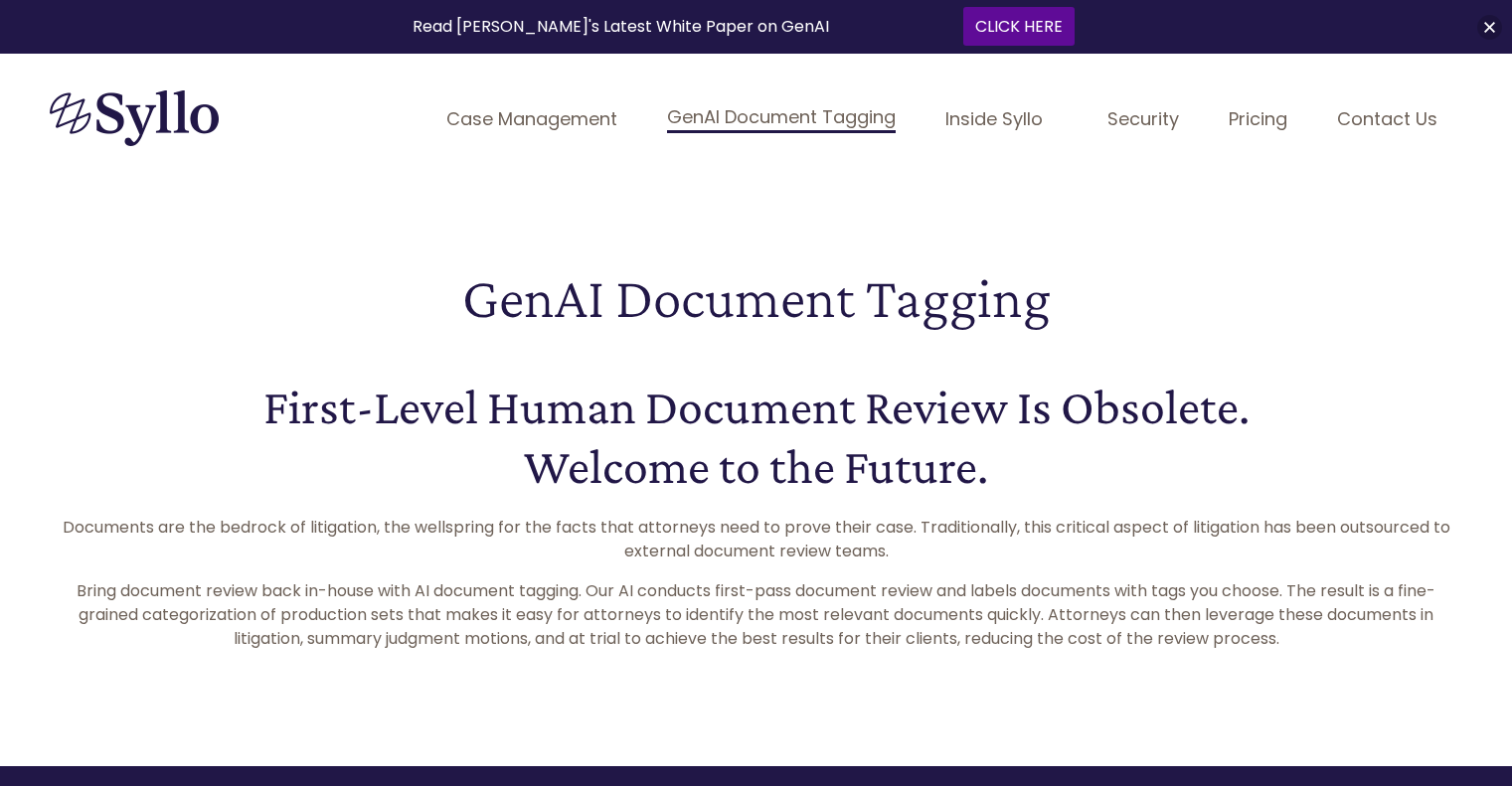 scroll, scrollTop: 0, scrollLeft: 0, axis: both 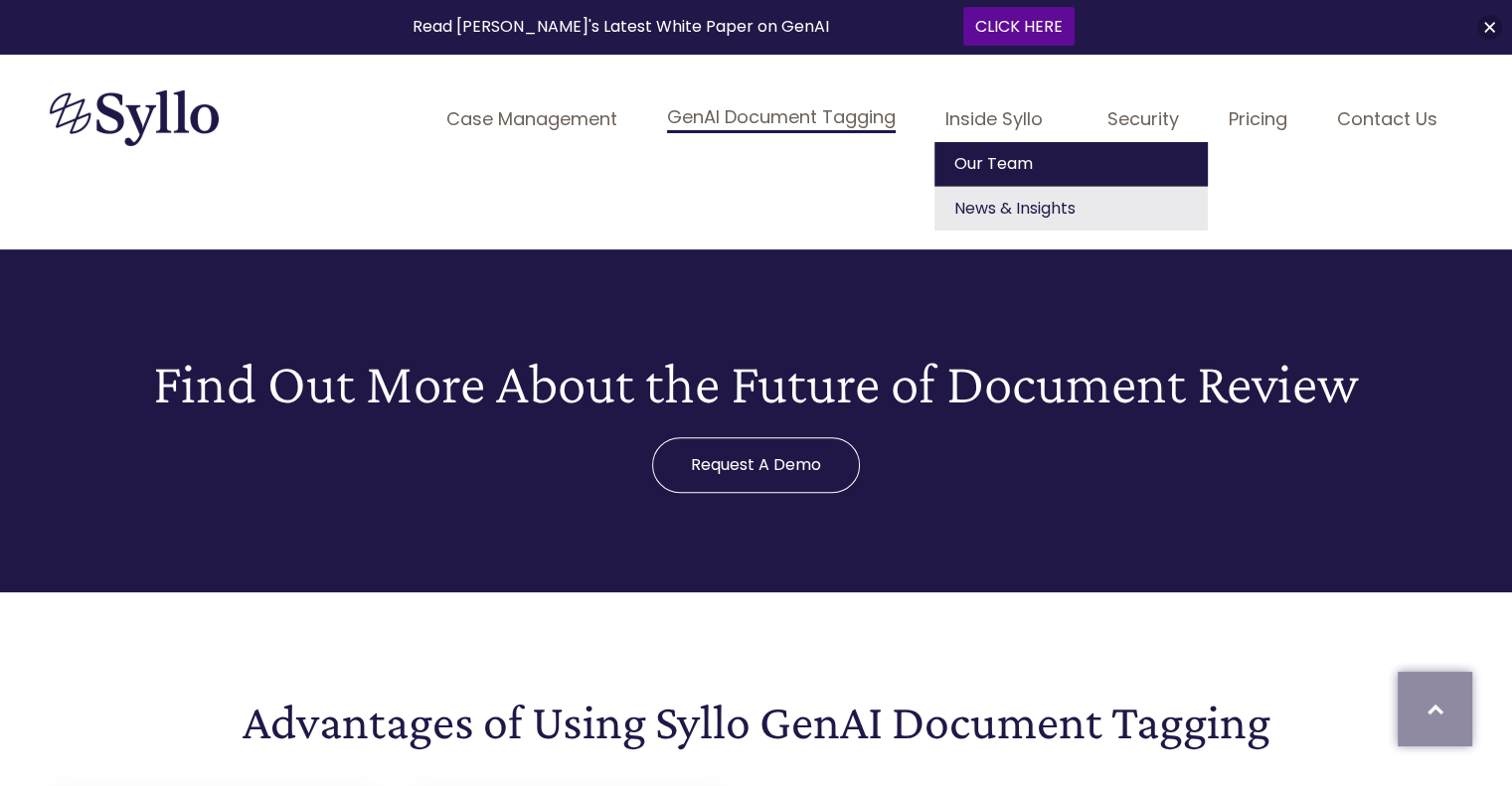 click on "Our Team" at bounding box center (1071, 164) 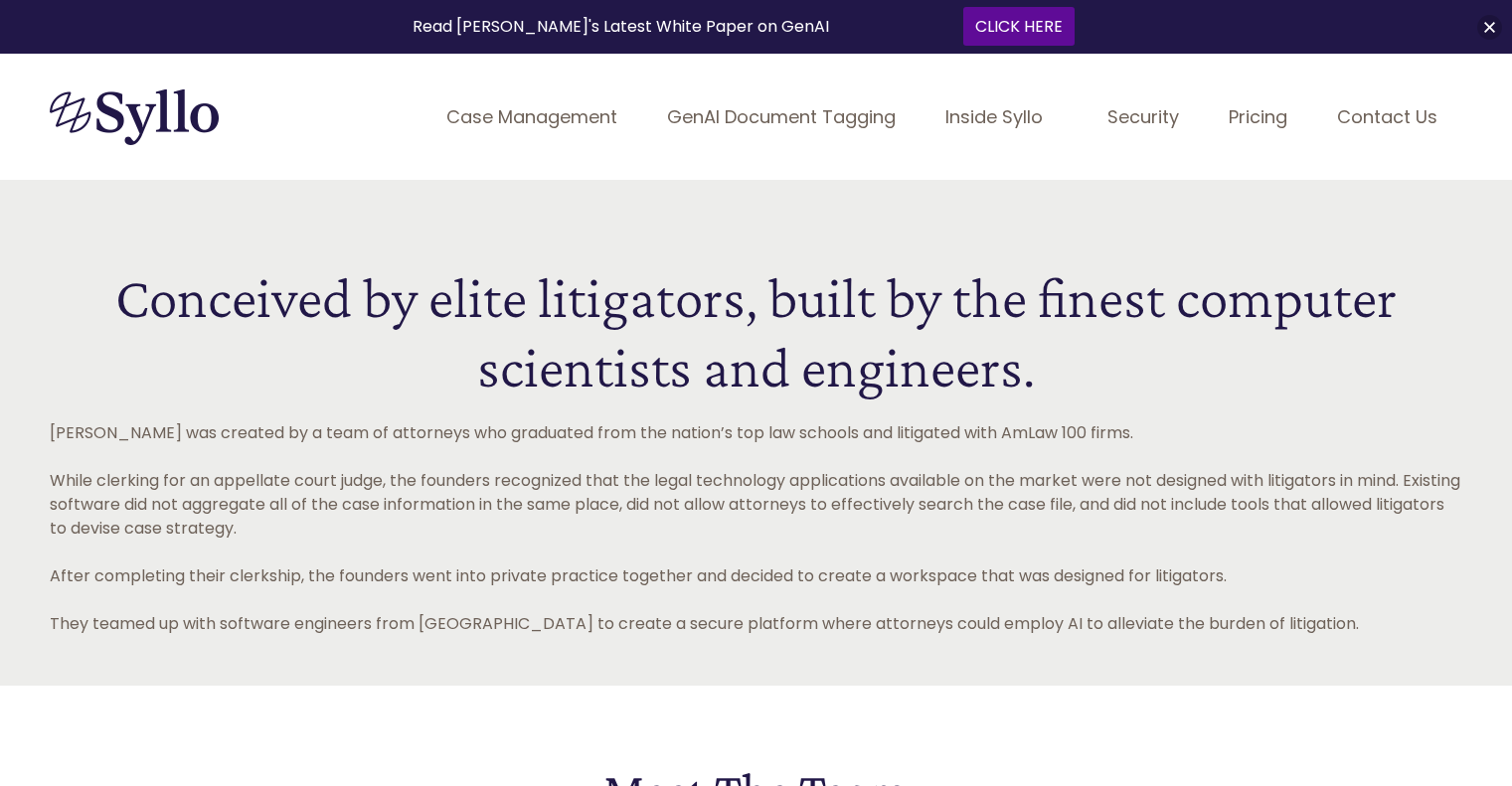 scroll, scrollTop: 0, scrollLeft: 0, axis: both 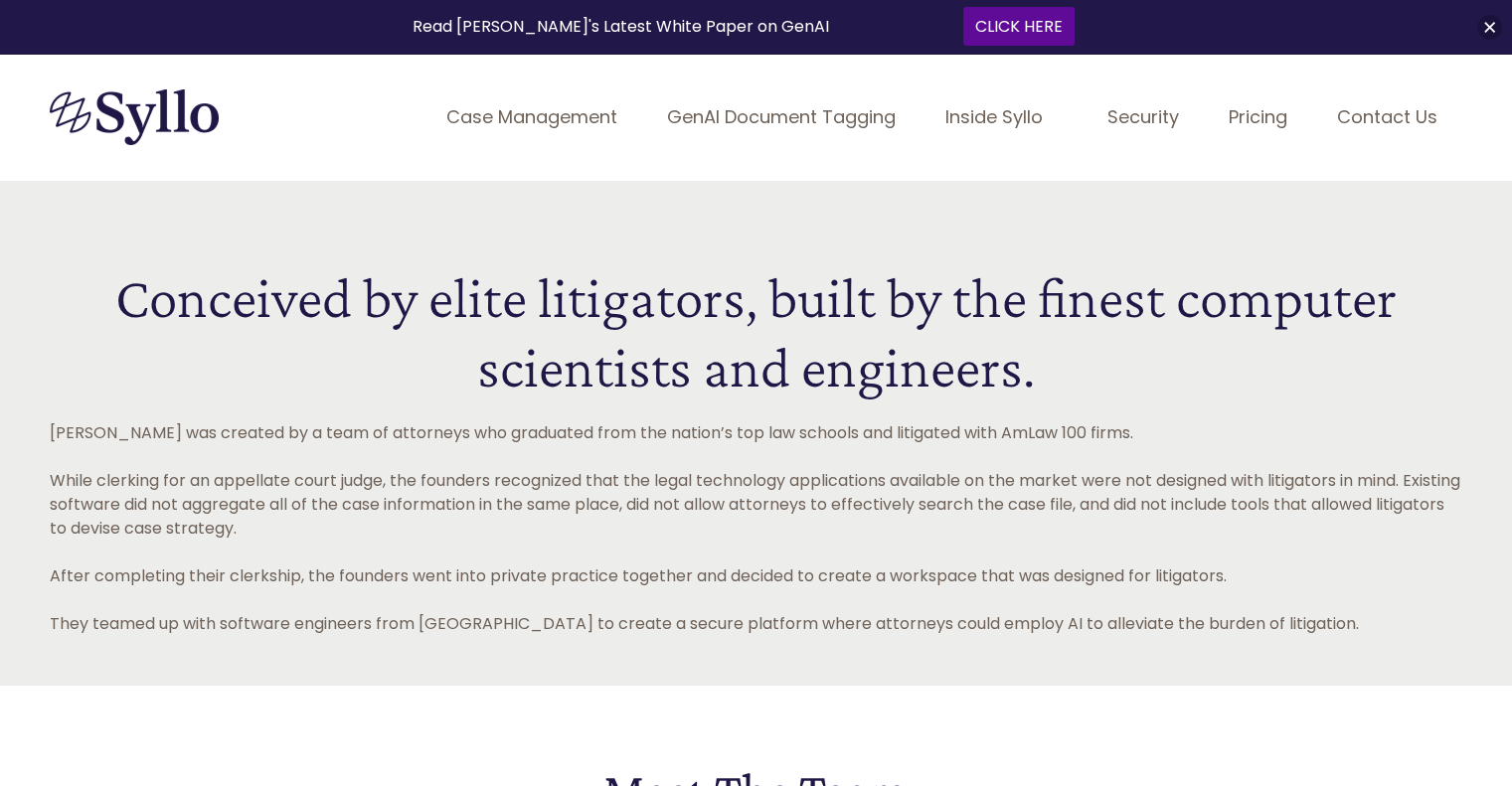 click on "Case Management" at bounding box center [532, 116] 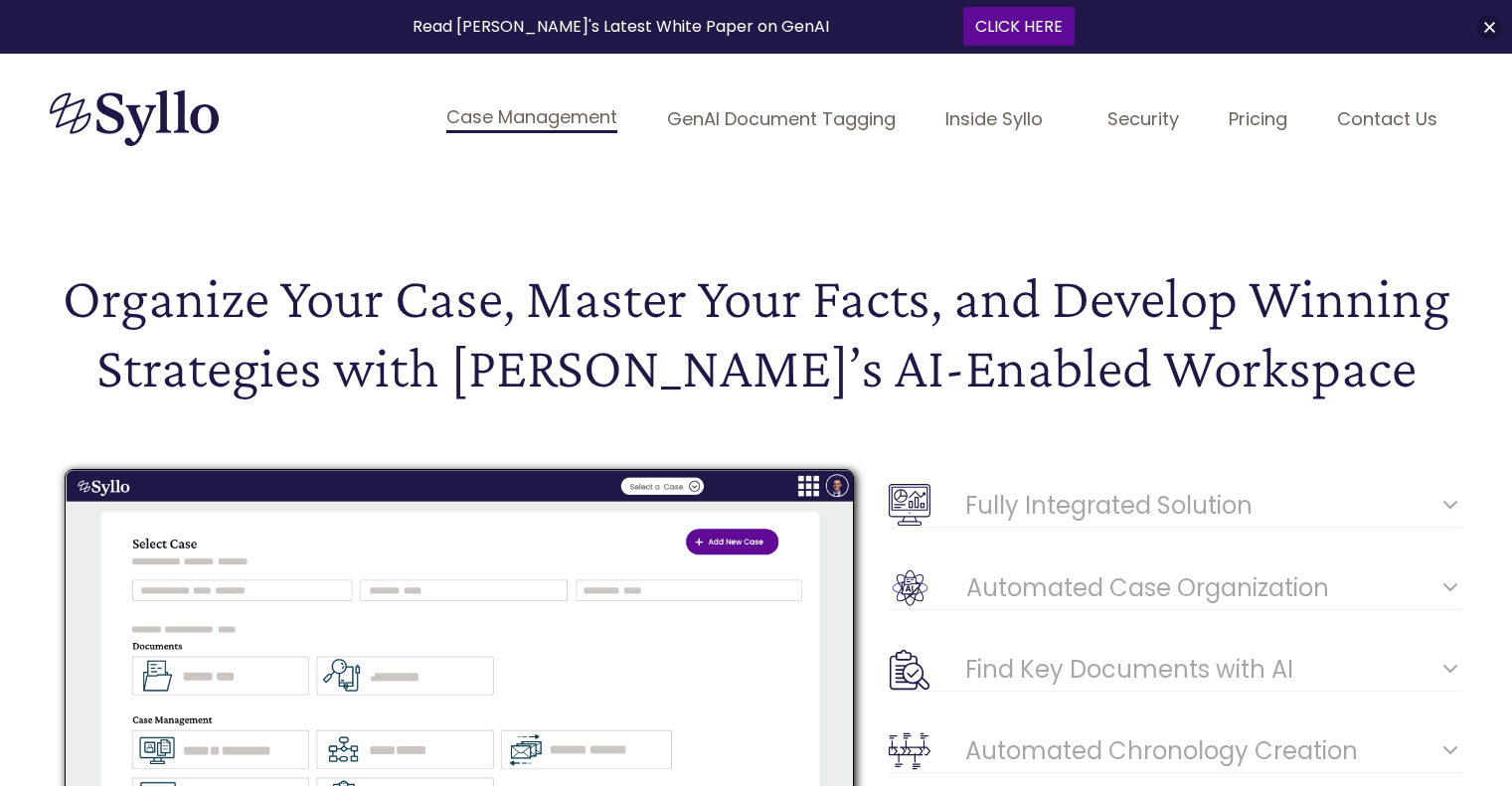 scroll, scrollTop: 0, scrollLeft: 0, axis: both 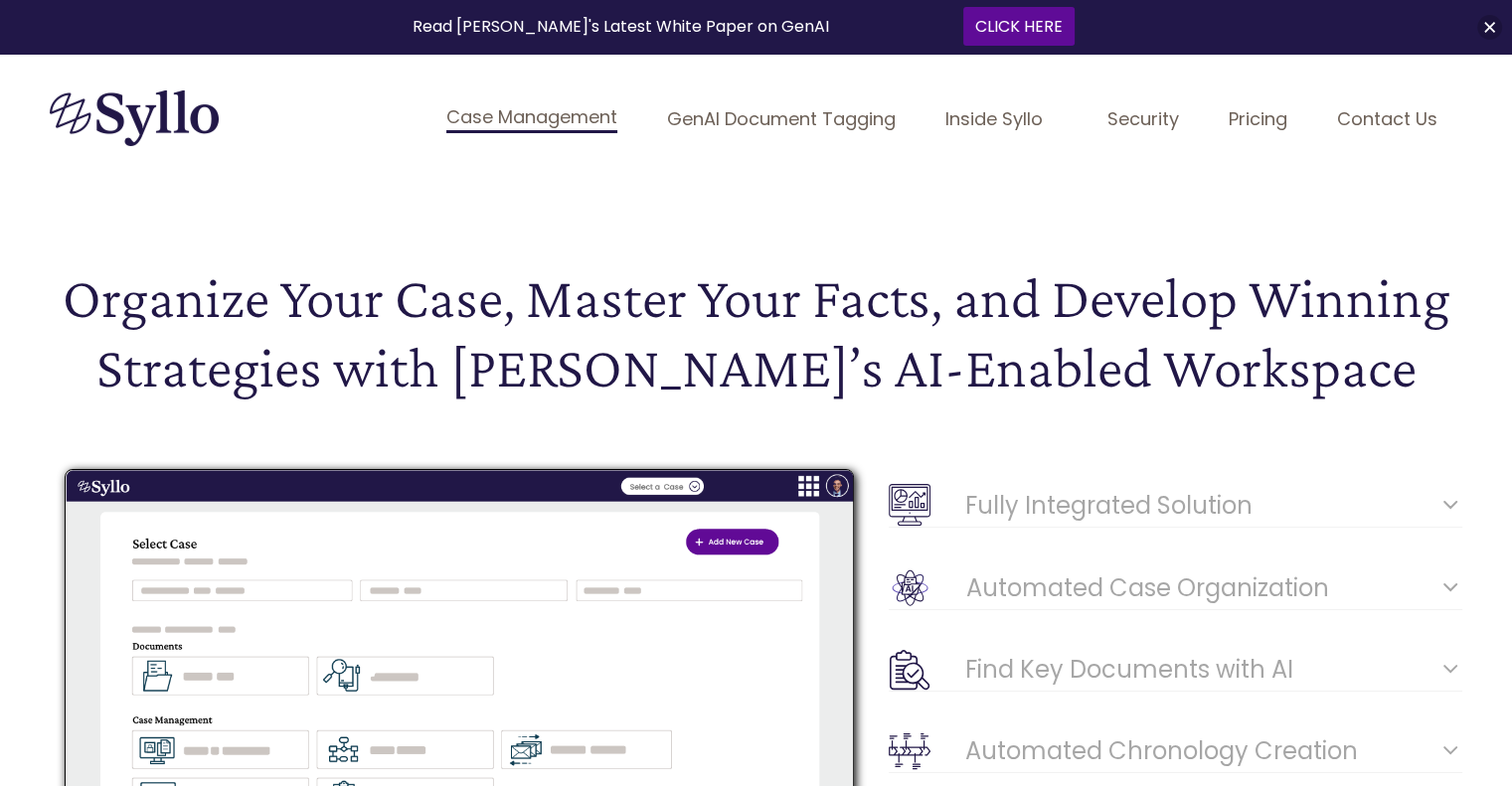 click on "Pricing" at bounding box center (1258, 118) 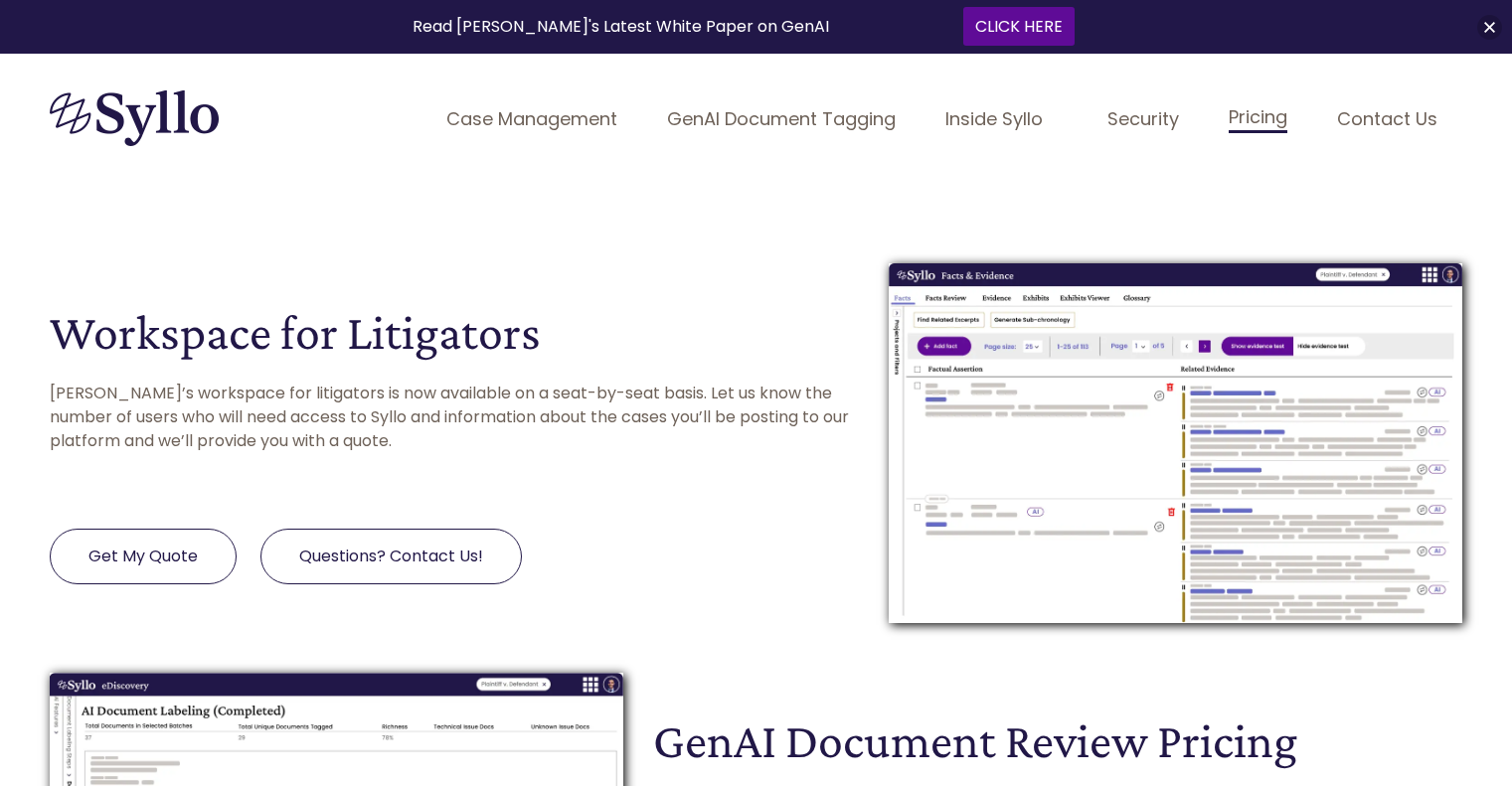 scroll, scrollTop: 0, scrollLeft: 0, axis: both 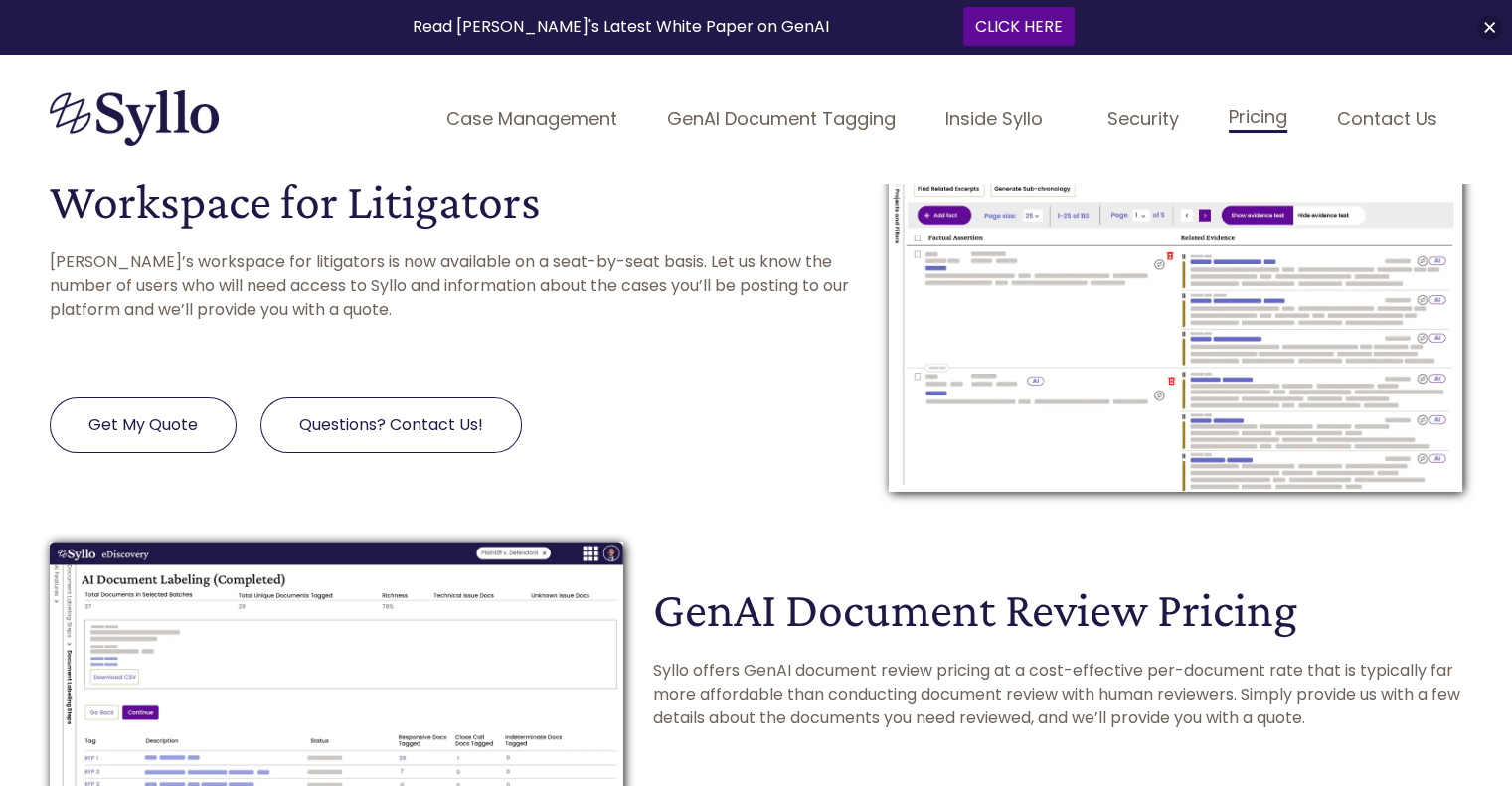 click on "Case Management" at bounding box center [532, 118] 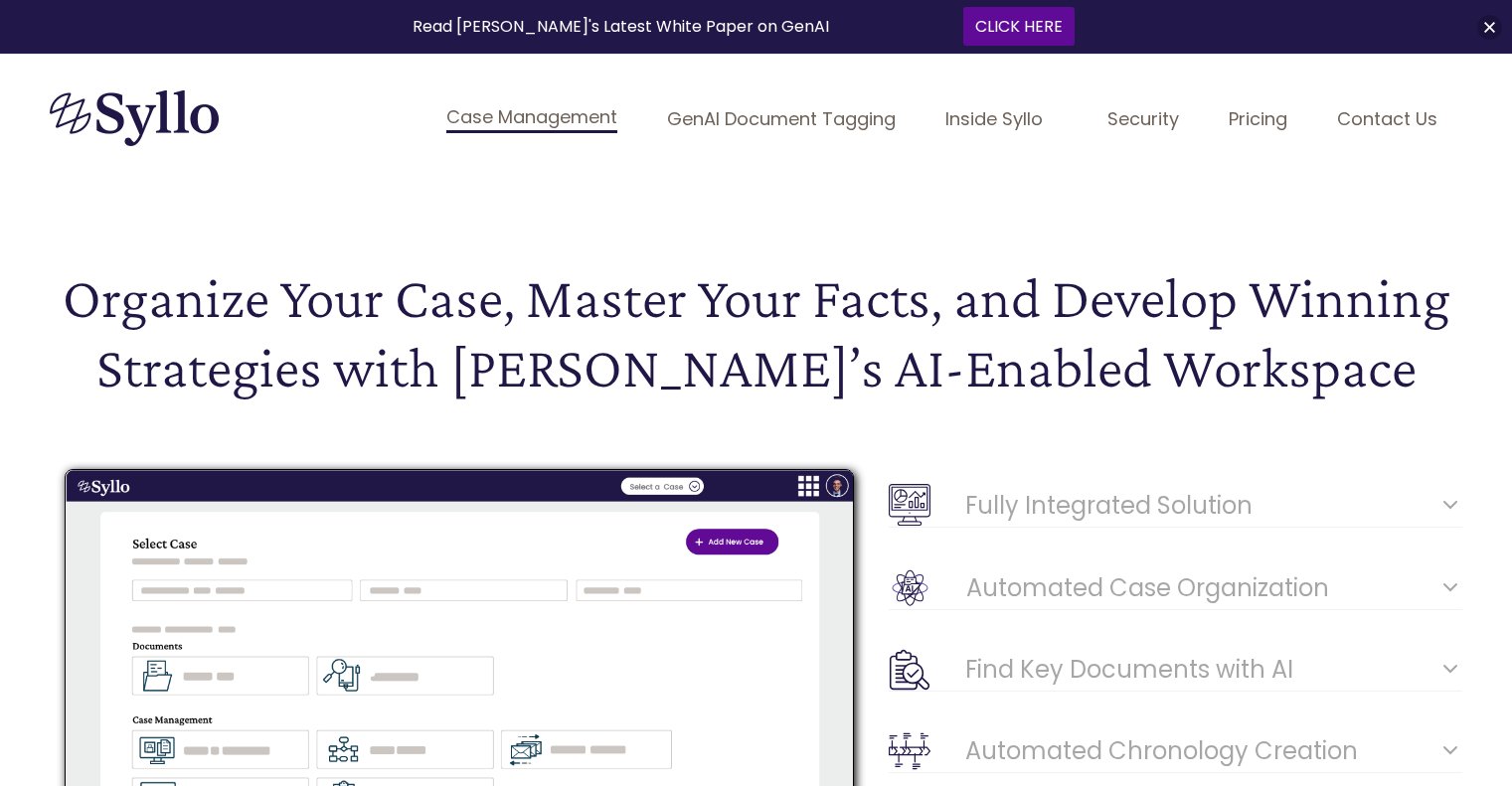 scroll, scrollTop: 0, scrollLeft: 0, axis: both 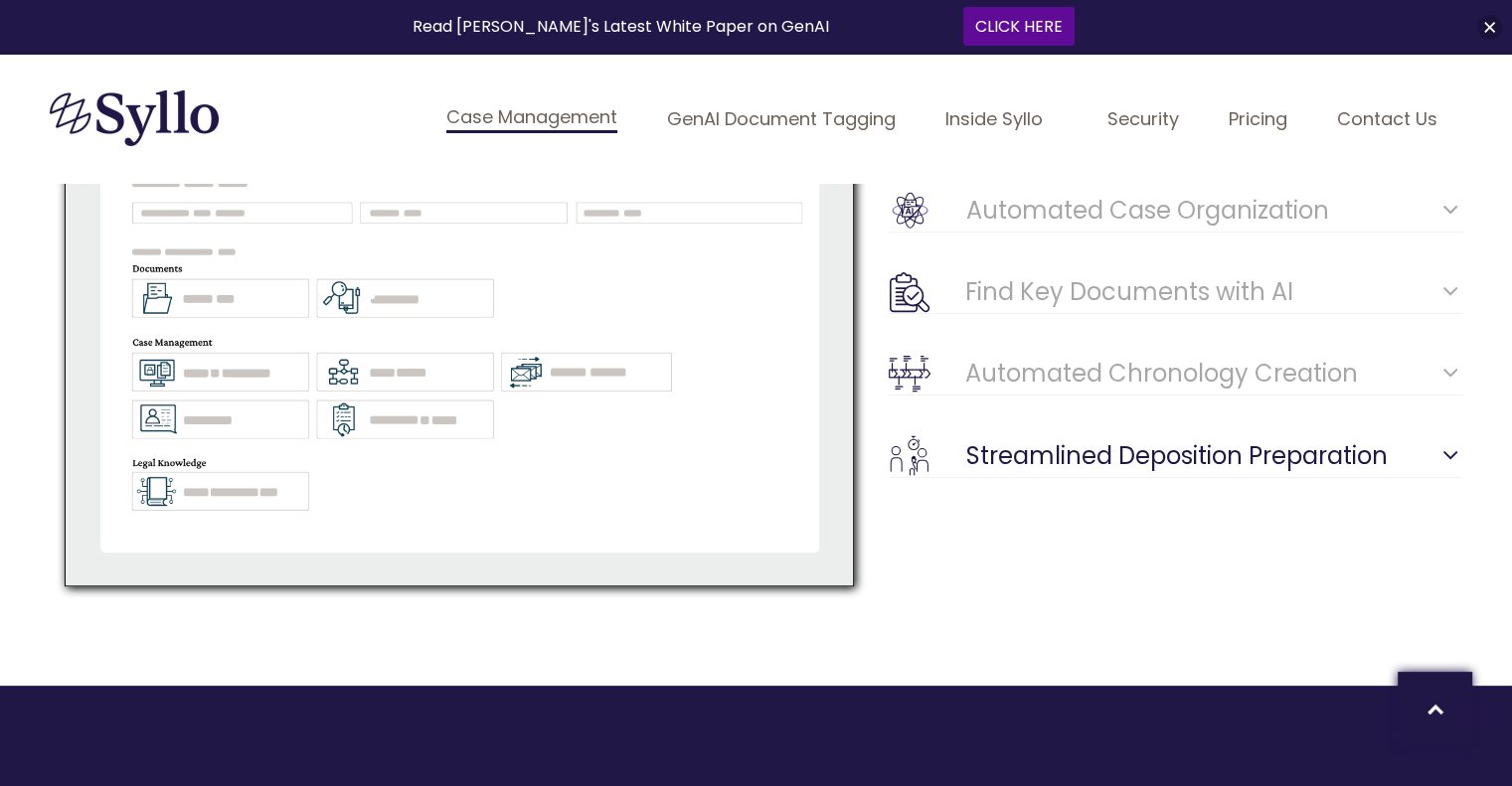 click on "Streamlined Deposition Preparation" at bounding box center [1214, 456] 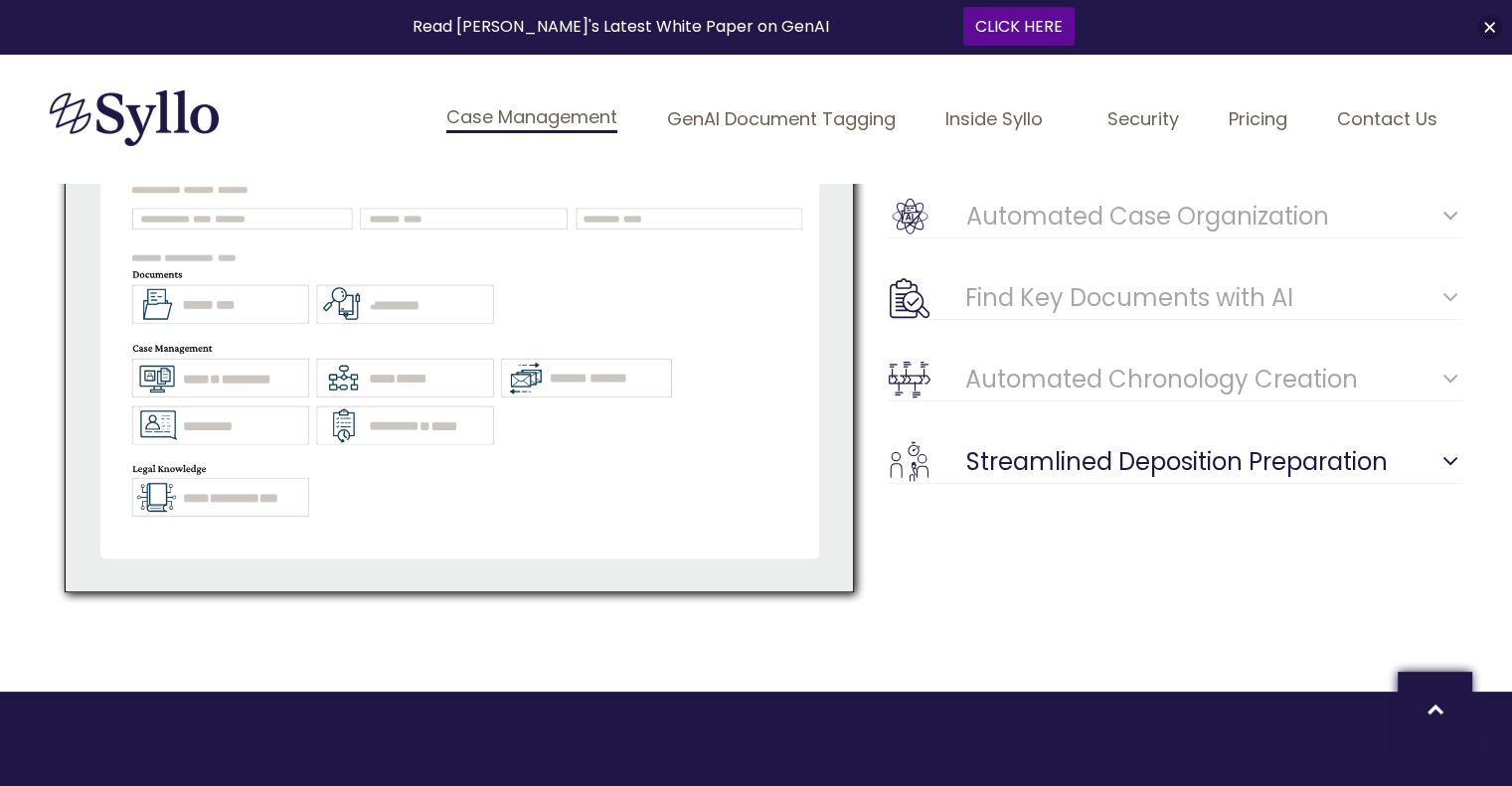 scroll, scrollTop: 370, scrollLeft: 0, axis: vertical 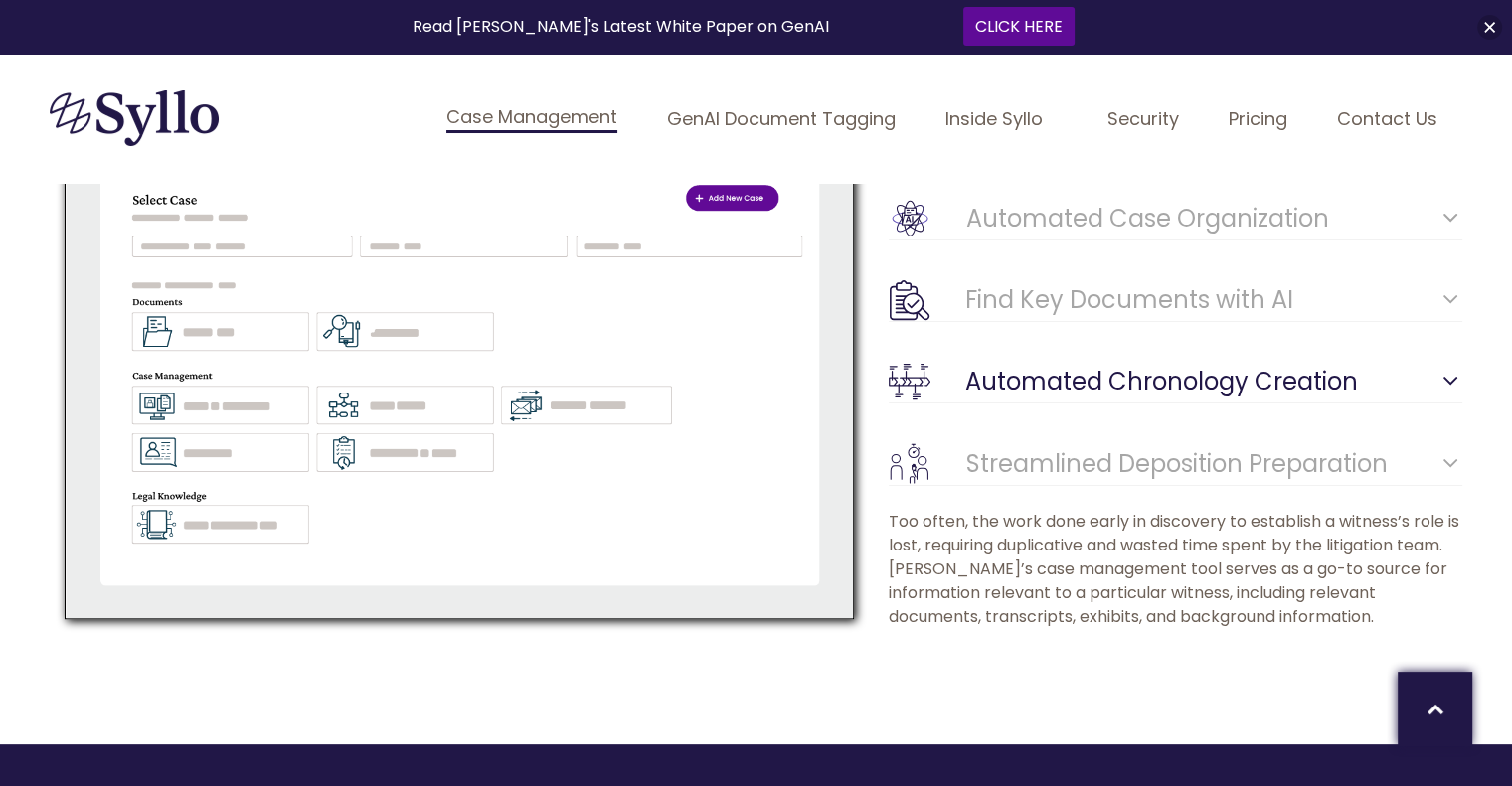 click on "Automated Chronology Creation" at bounding box center [1214, 382] 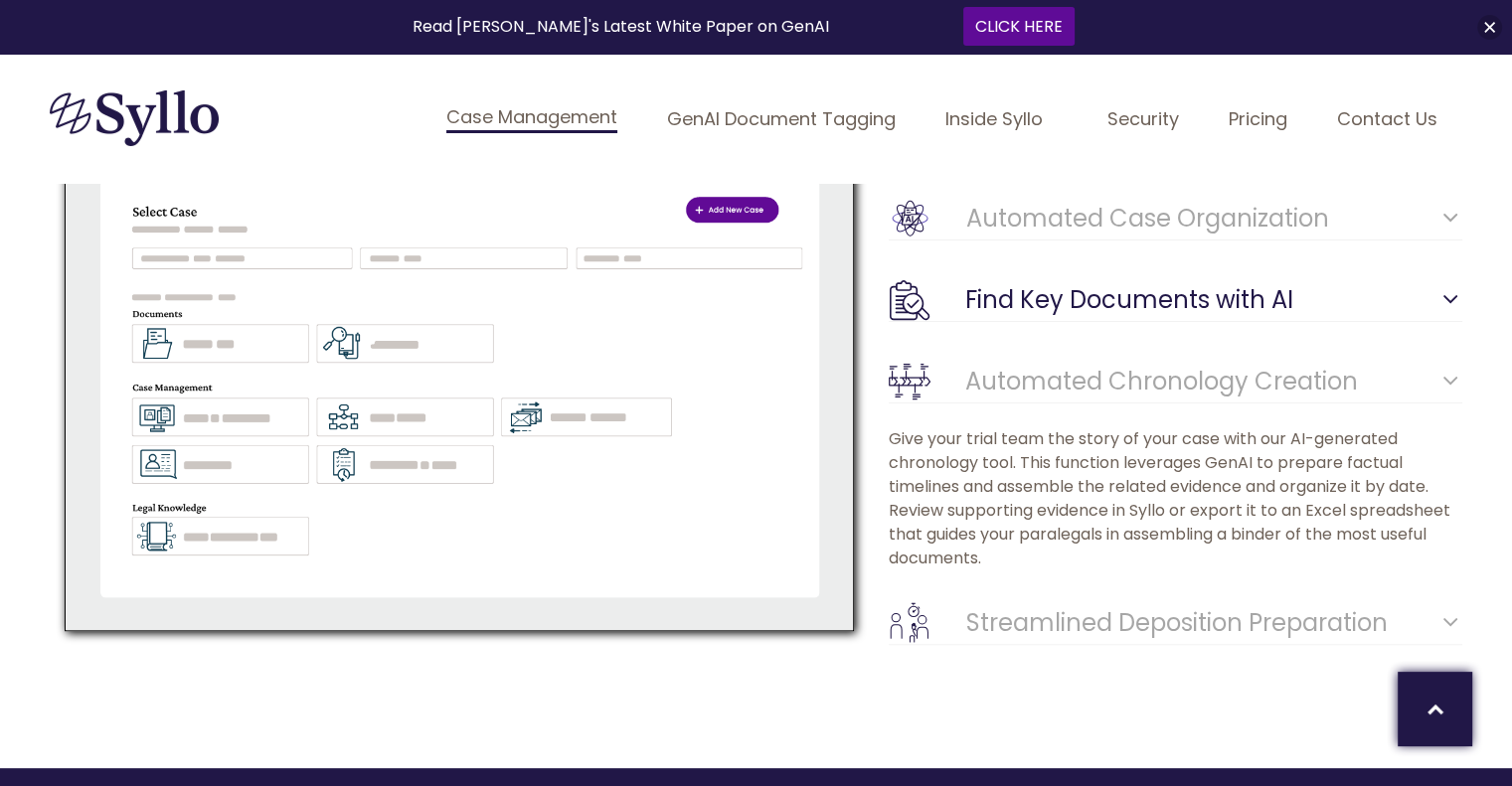 click on "Find Key Documents with AI" at bounding box center (1175, 293) 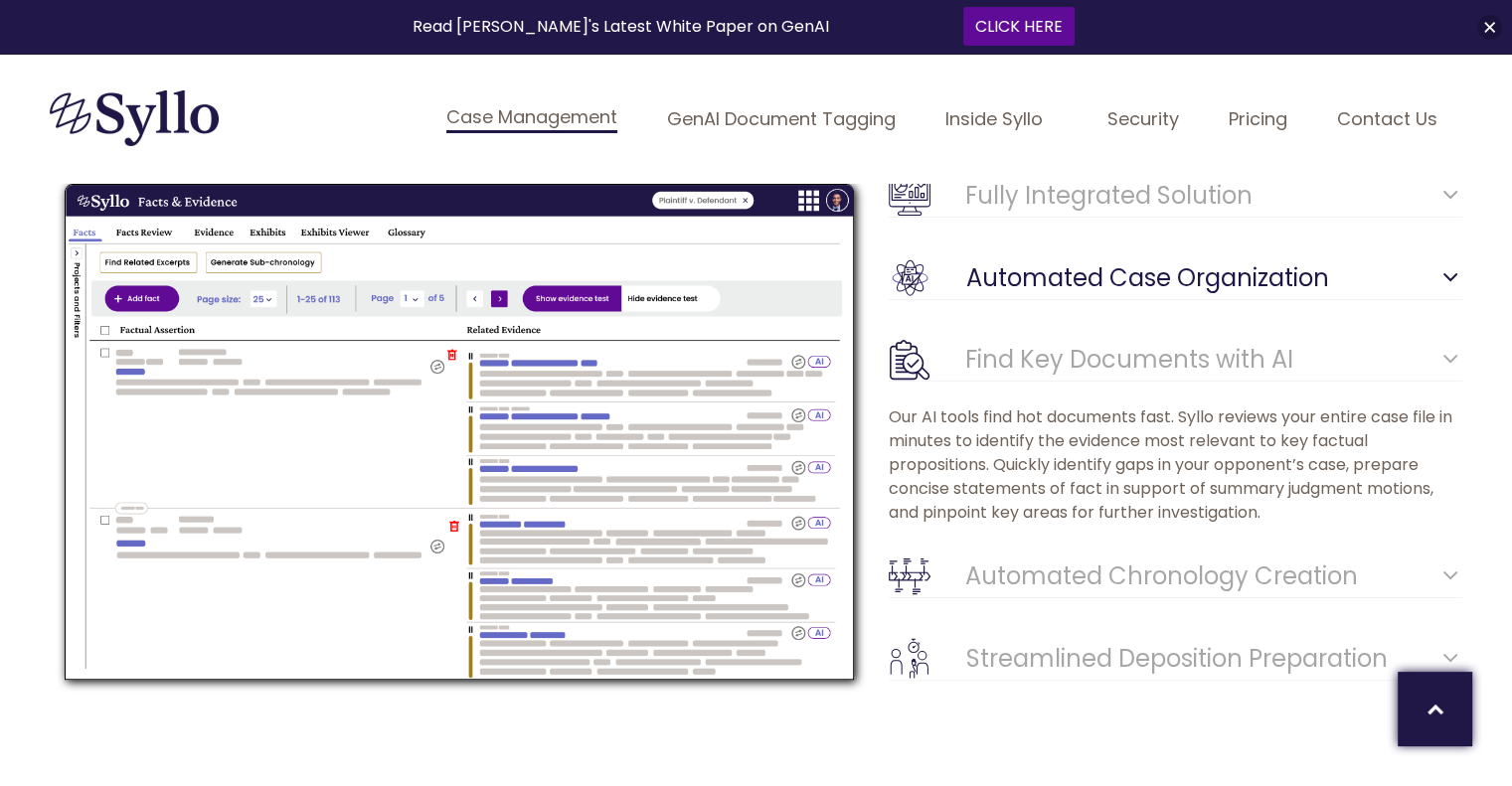 click on "Automated Case Organization" at bounding box center [1214, 278] 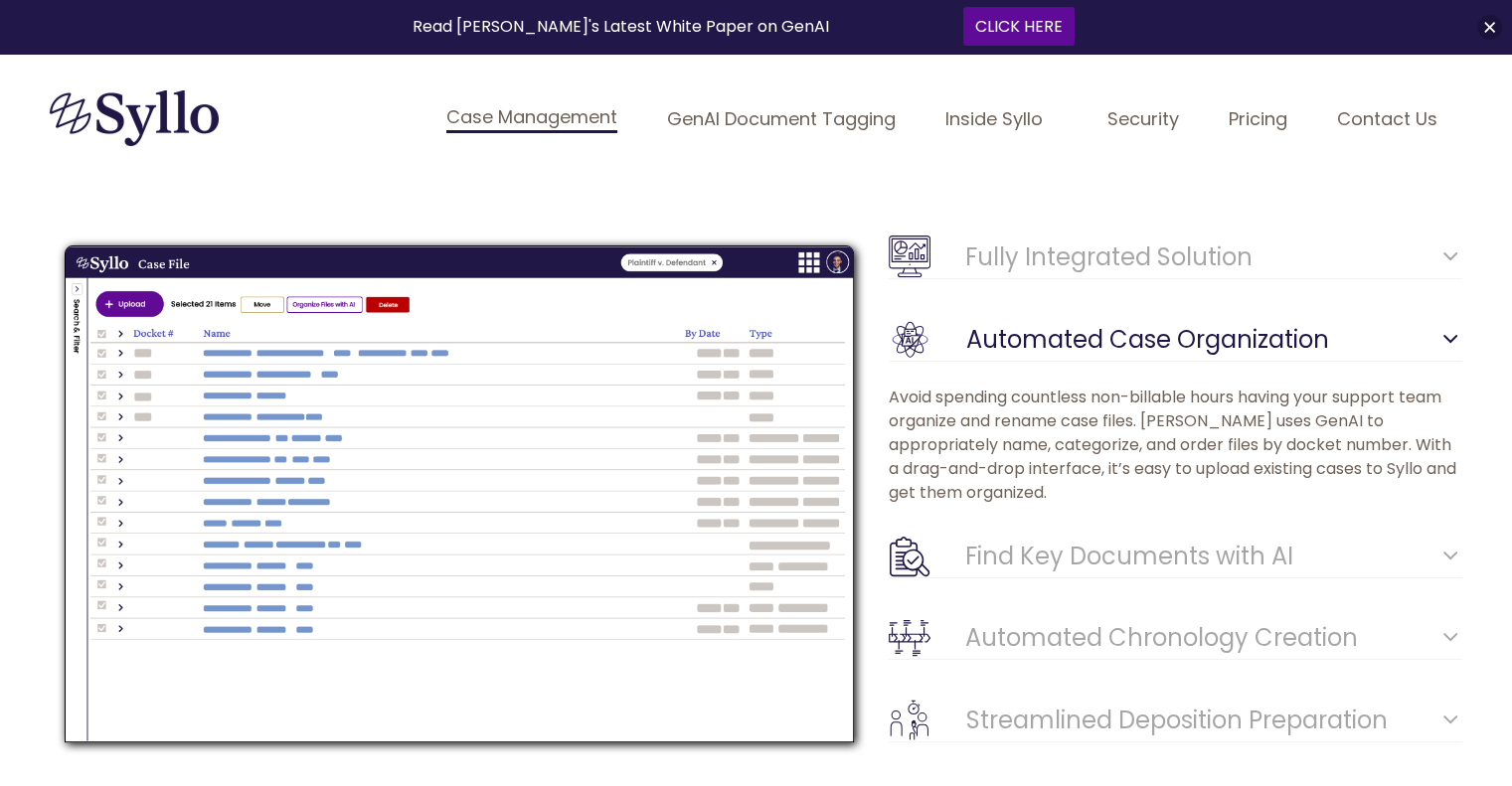 scroll, scrollTop: 247, scrollLeft: 0, axis: vertical 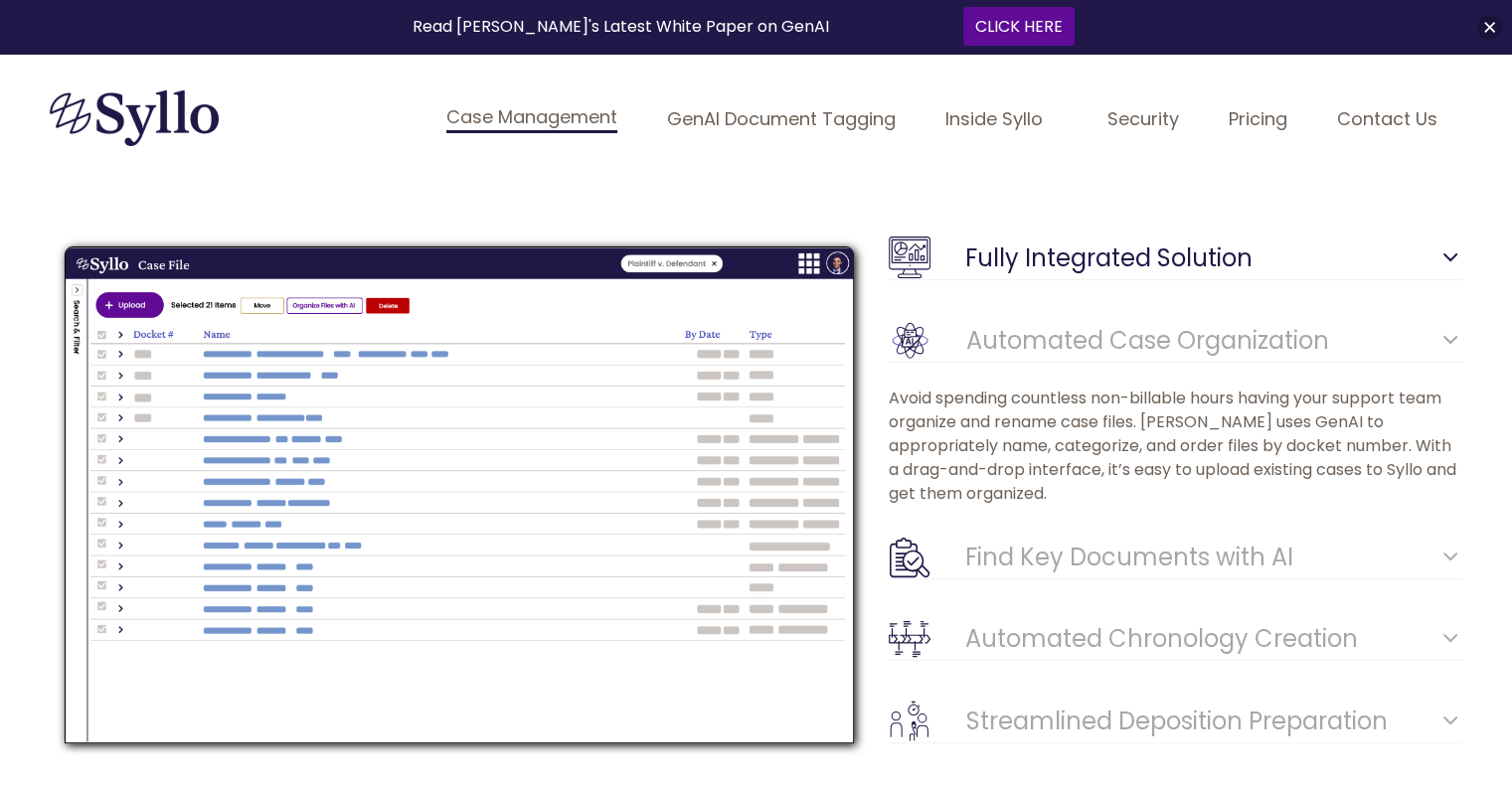 click on "Fully Integrated Solution" at bounding box center (1214, 258) 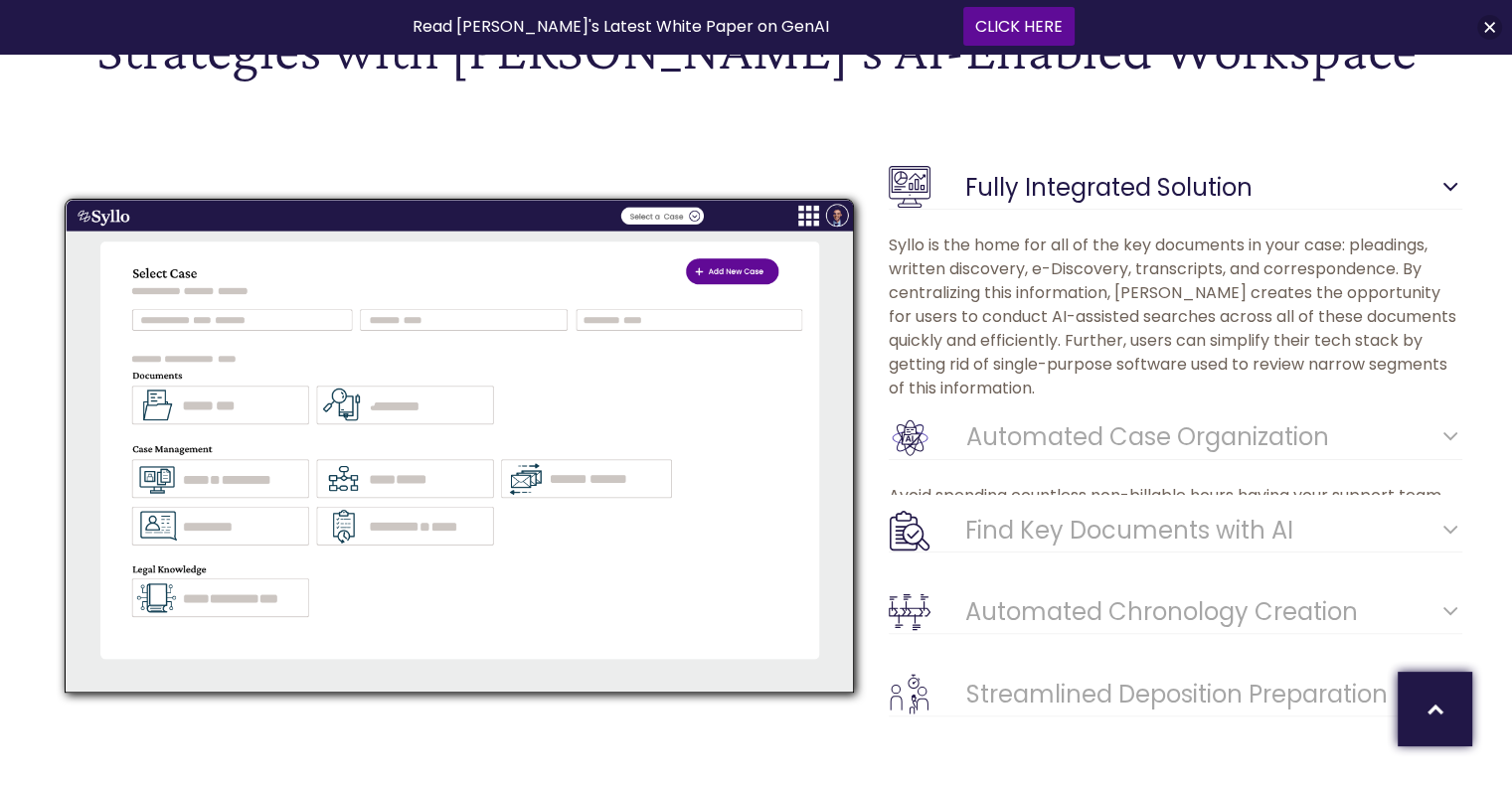 scroll, scrollTop: 370, scrollLeft: 0, axis: vertical 